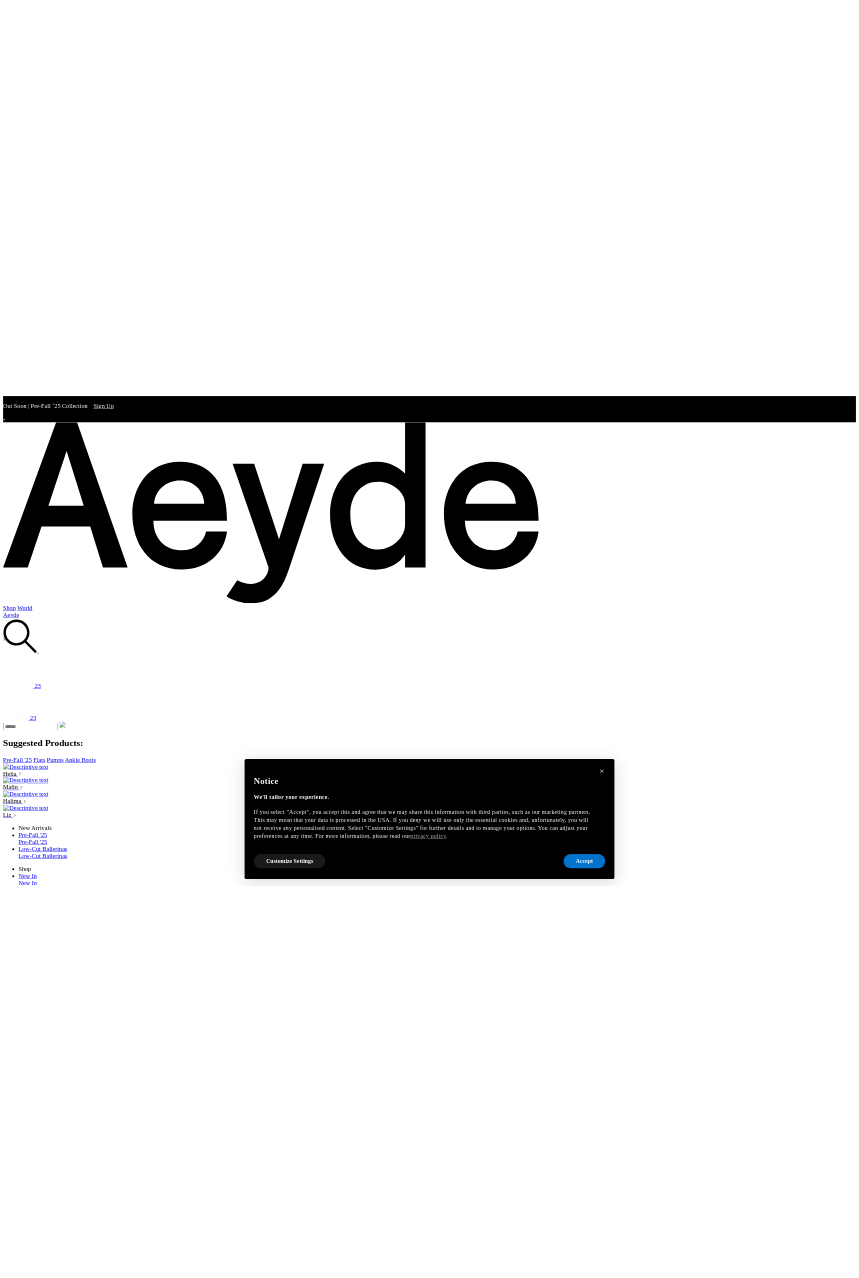 scroll, scrollTop: 0, scrollLeft: 0, axis: both 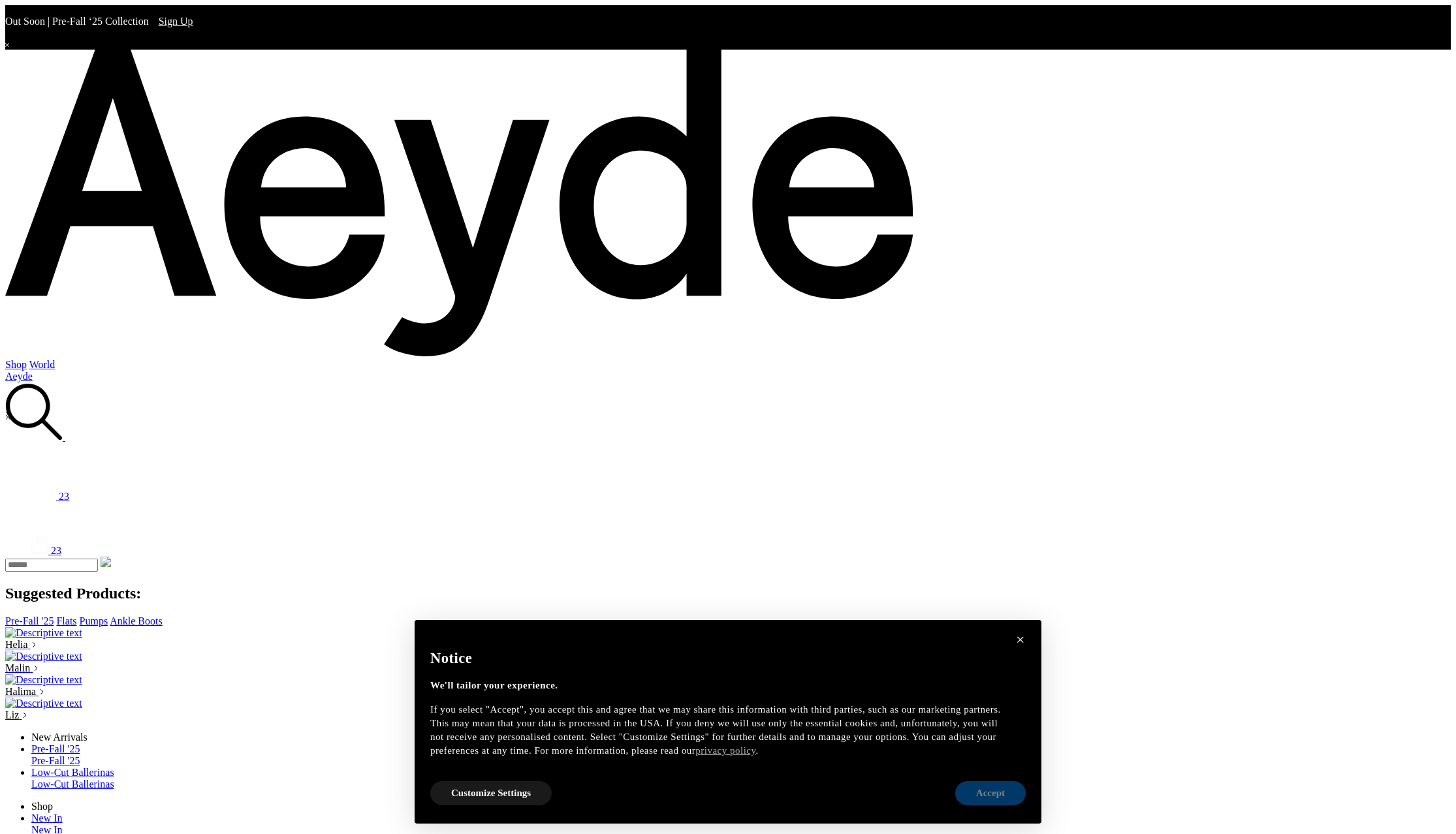 click on "Accept" at bounding box center (990, 793) 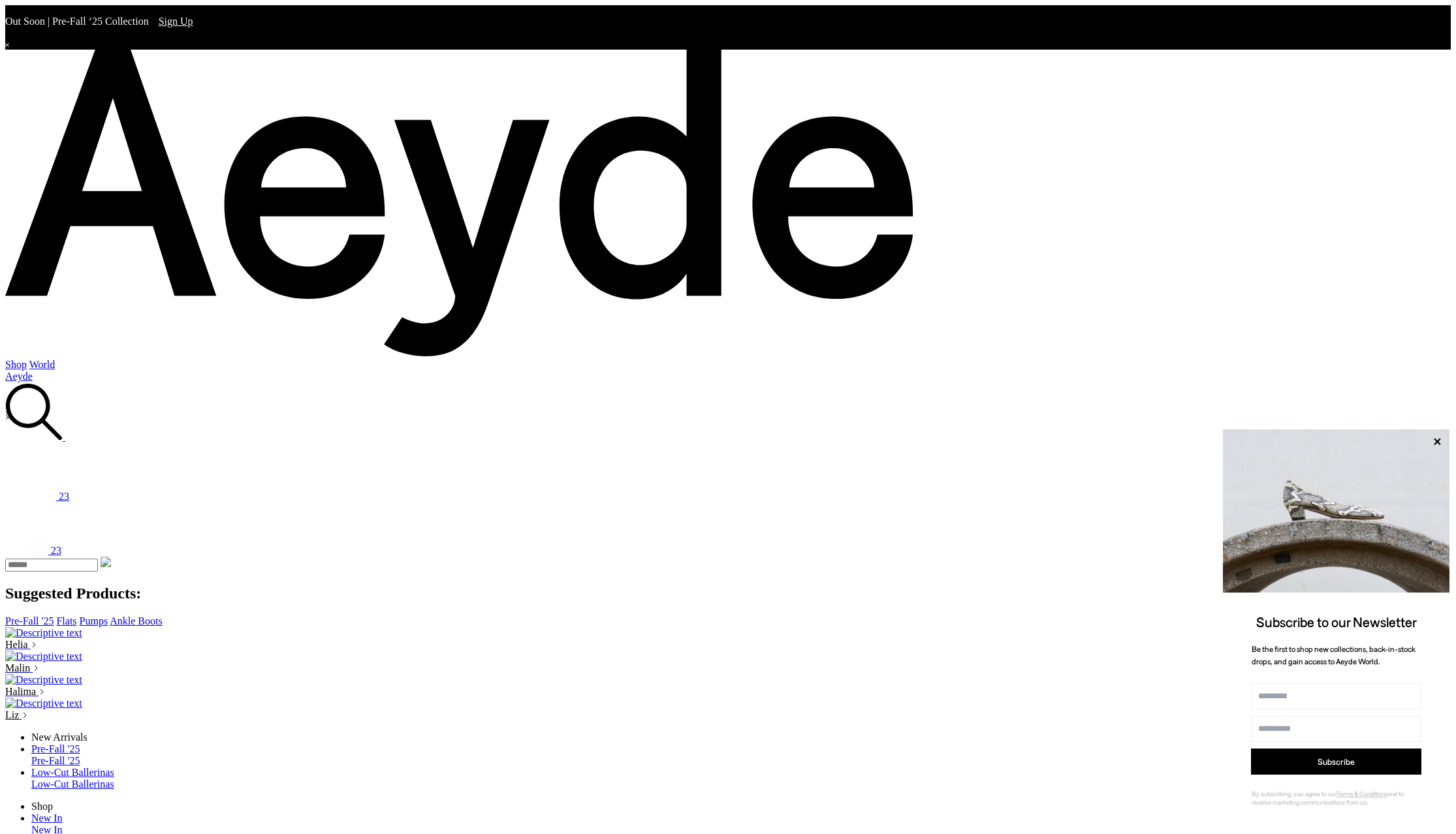 click on "All Footwear" at bounding box center [85, 947] 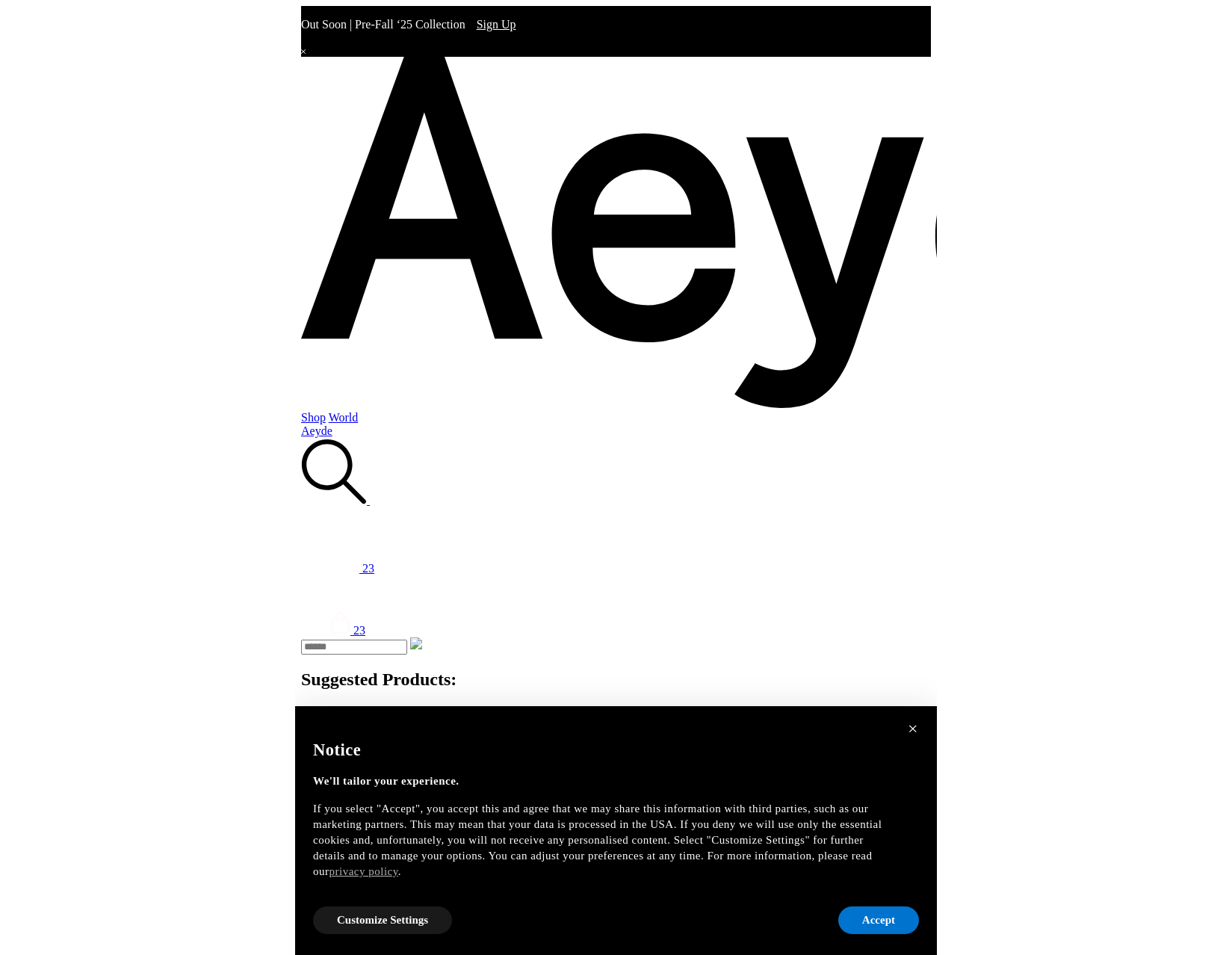 scroll, scrollTop: 0, scrollLeft: 0, axis: both 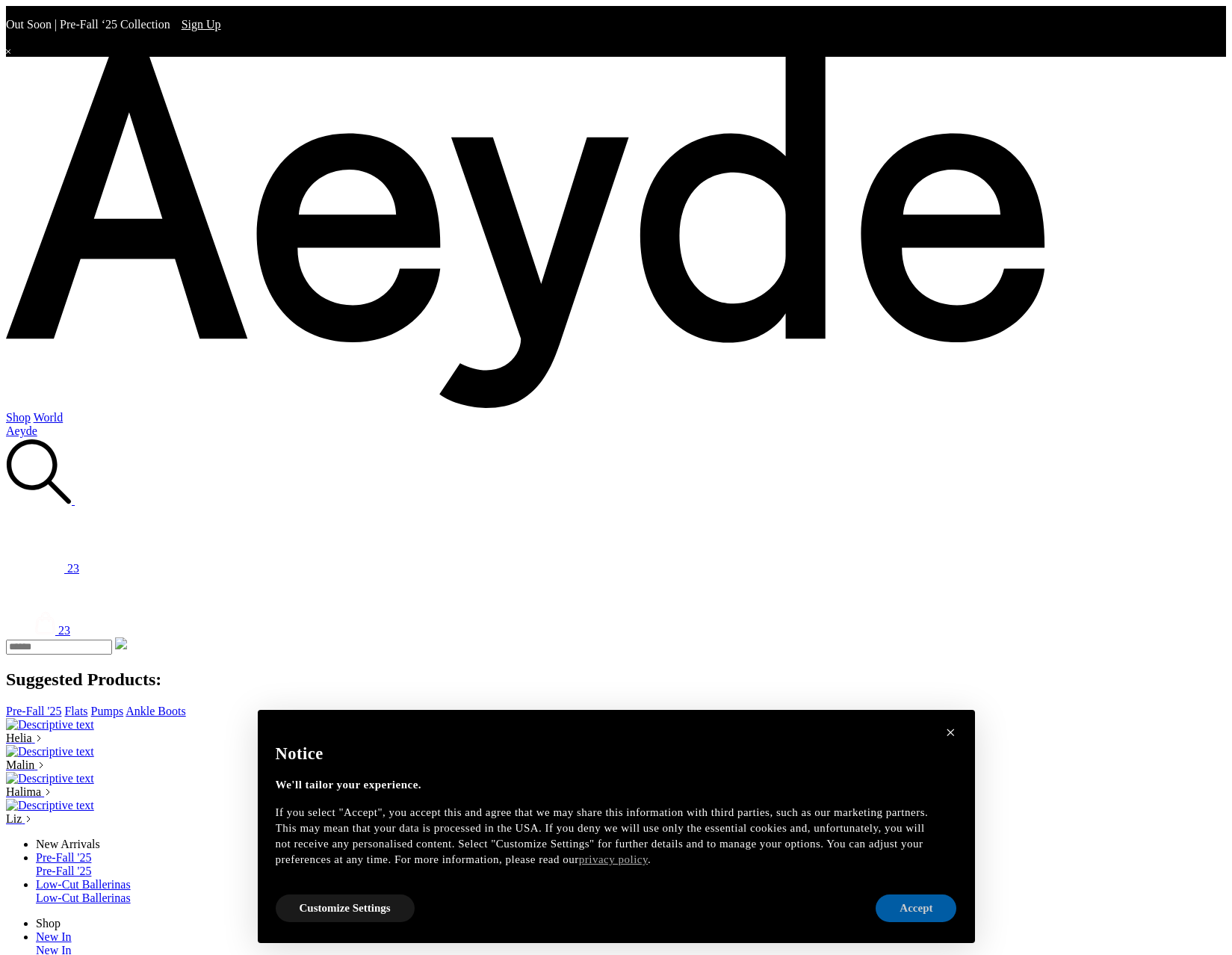 click on "Accept" at bounding box center [916, 908] 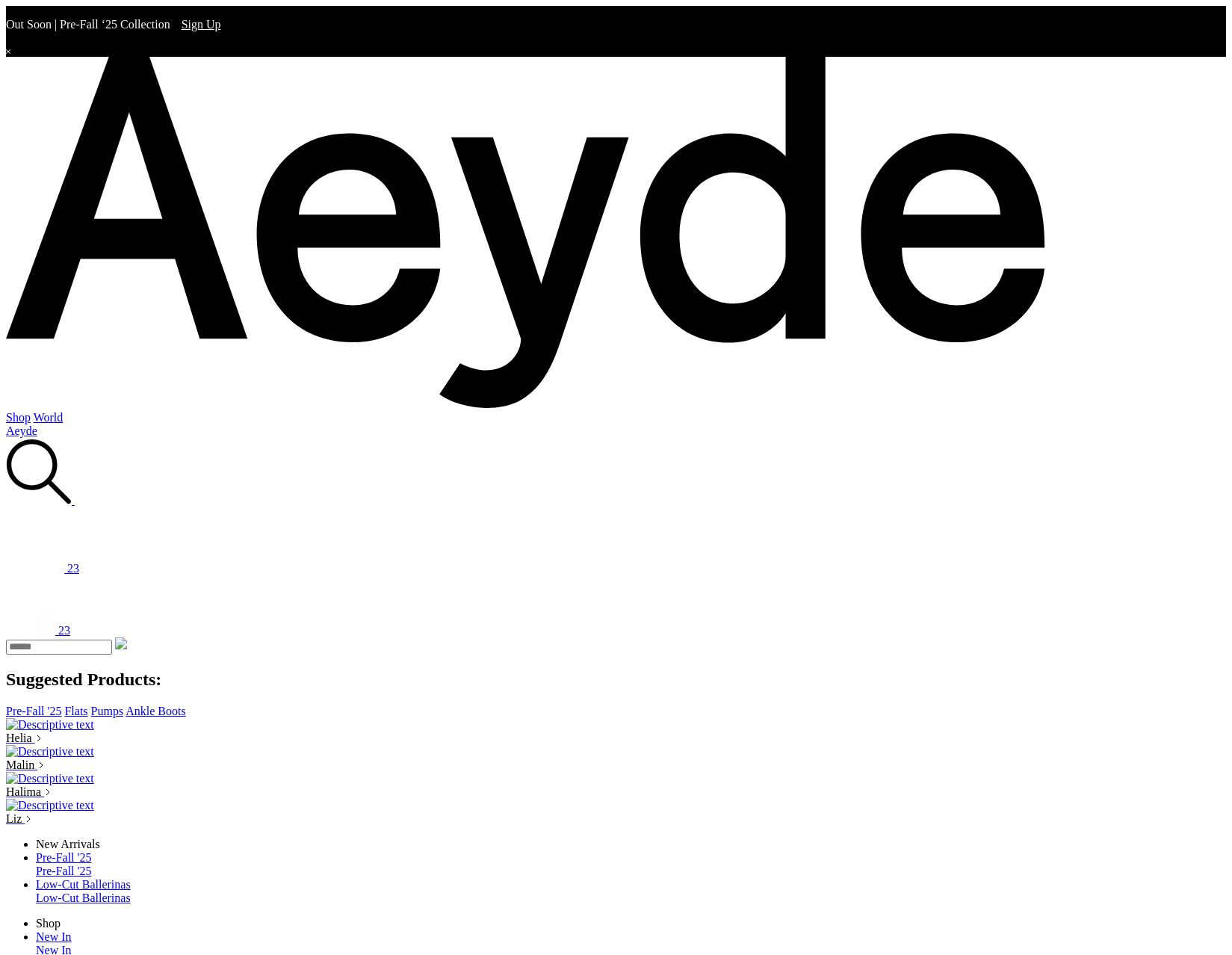 click at bounding box center [-241, 3946] 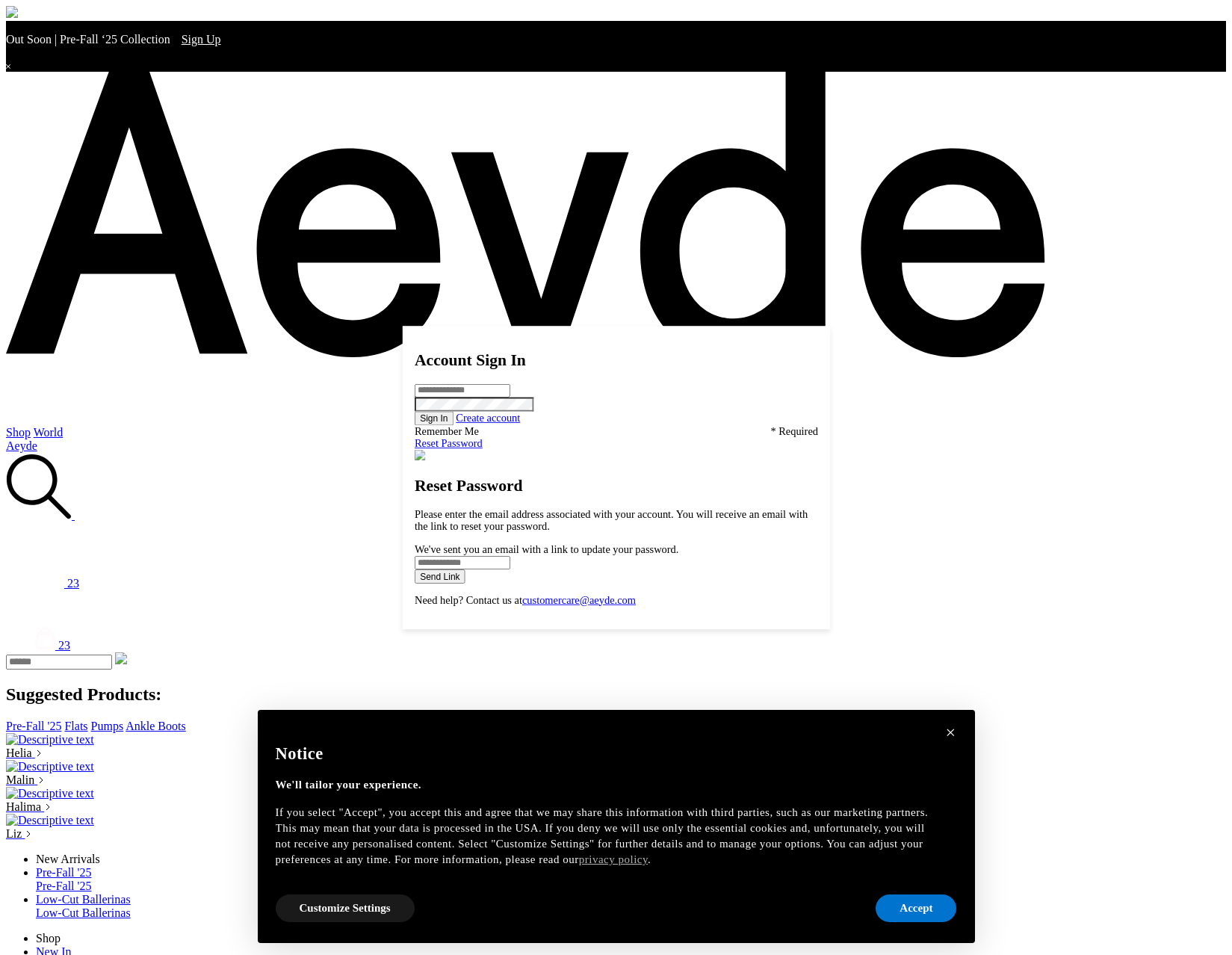 scroll, scrollTop: 5, scrollLeft: 0, axis: vertical 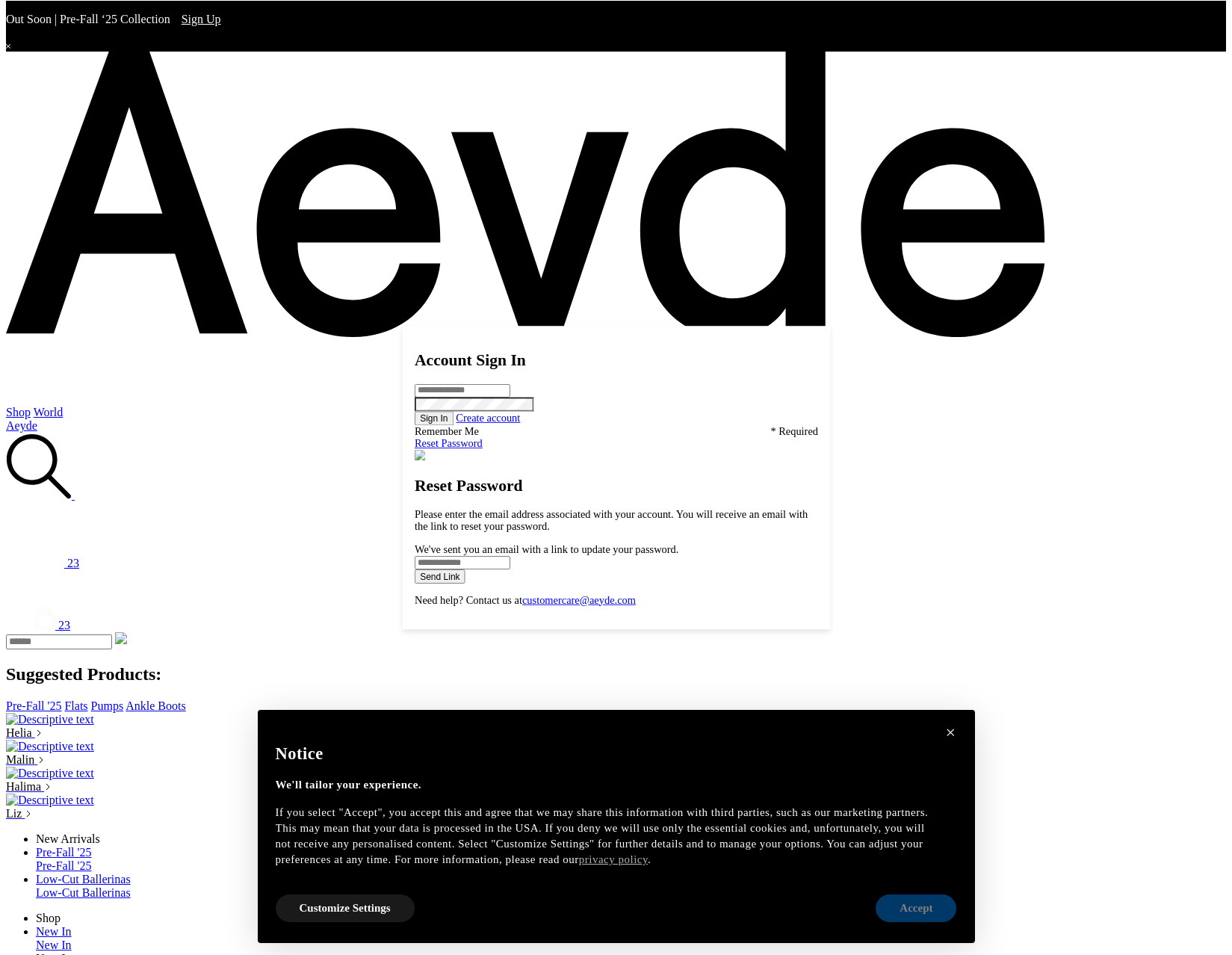 click on "Accept" at bounding box center [916, 908] 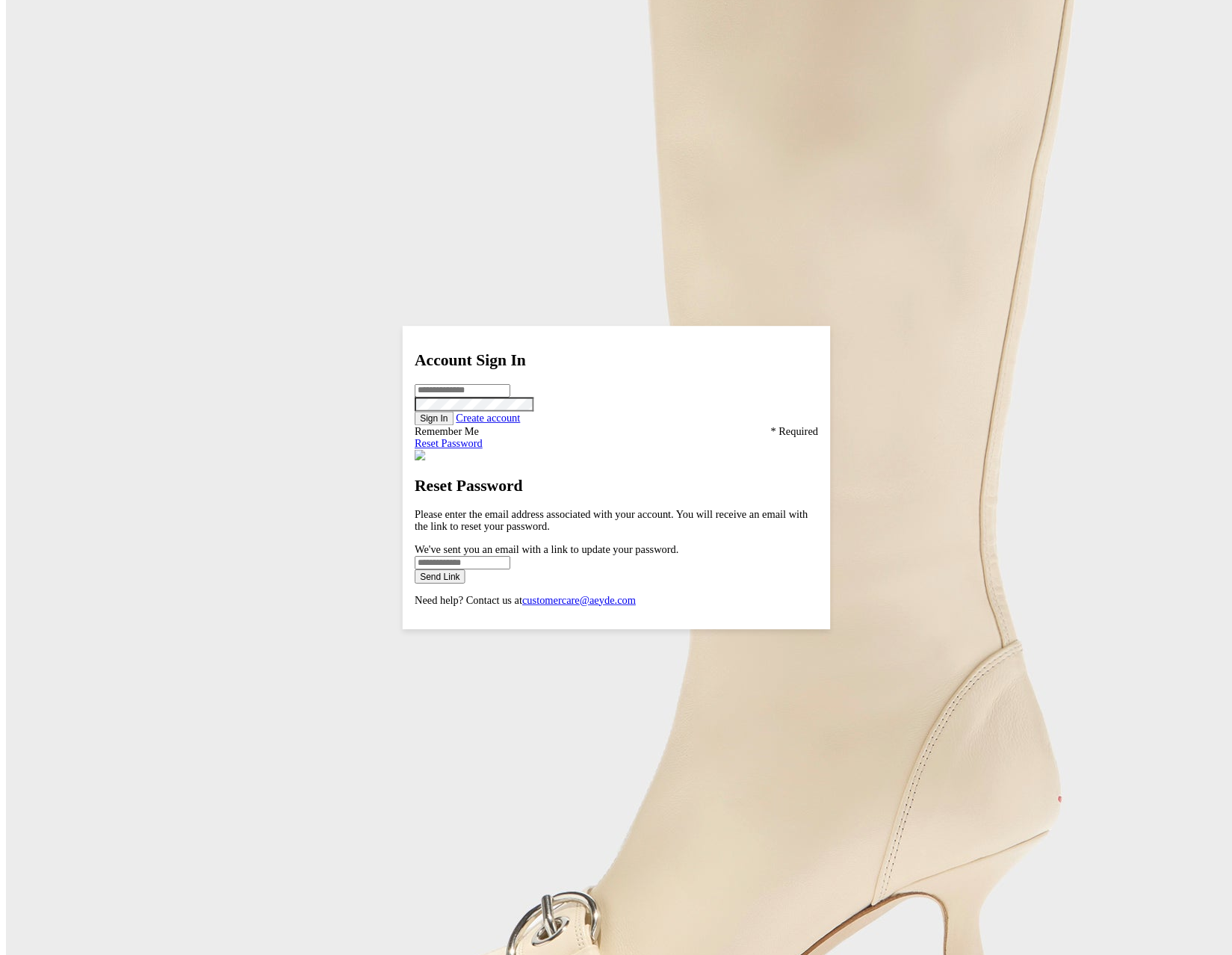 scroll, scrollTop: 4449, scrollLeft: 0, axis: vertical 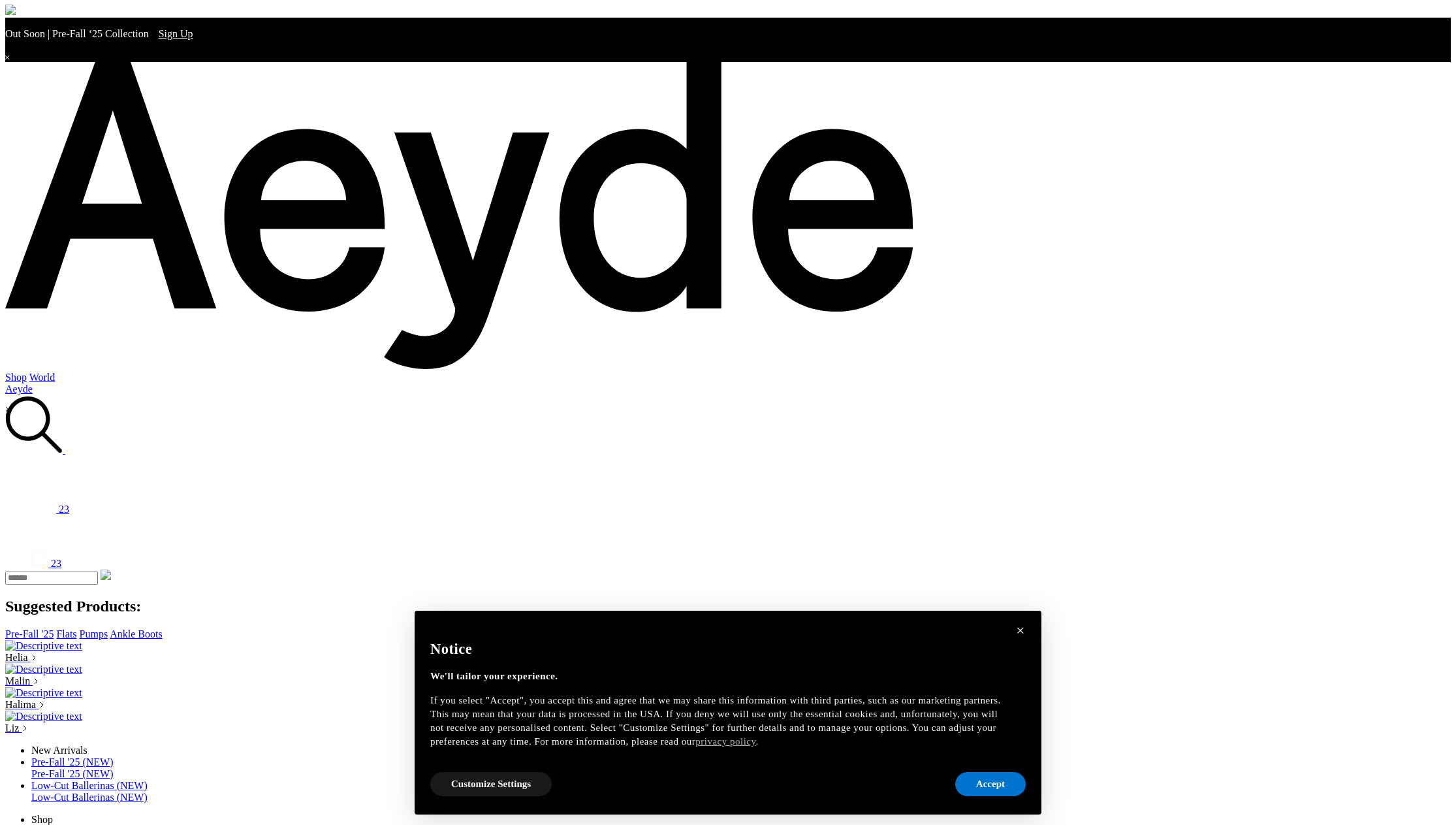 type 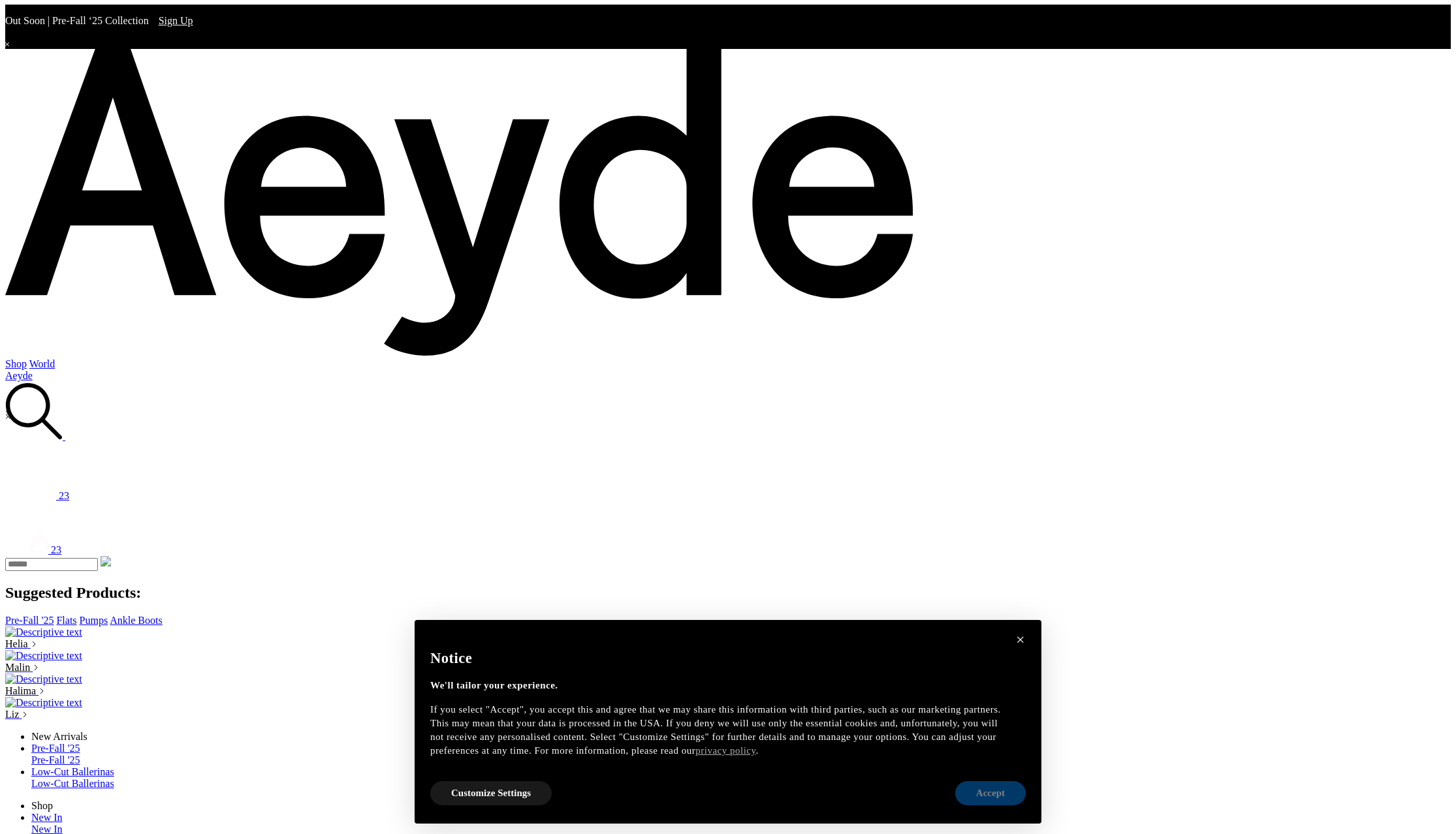 click on "Accept" at bounding box center (990, 793) 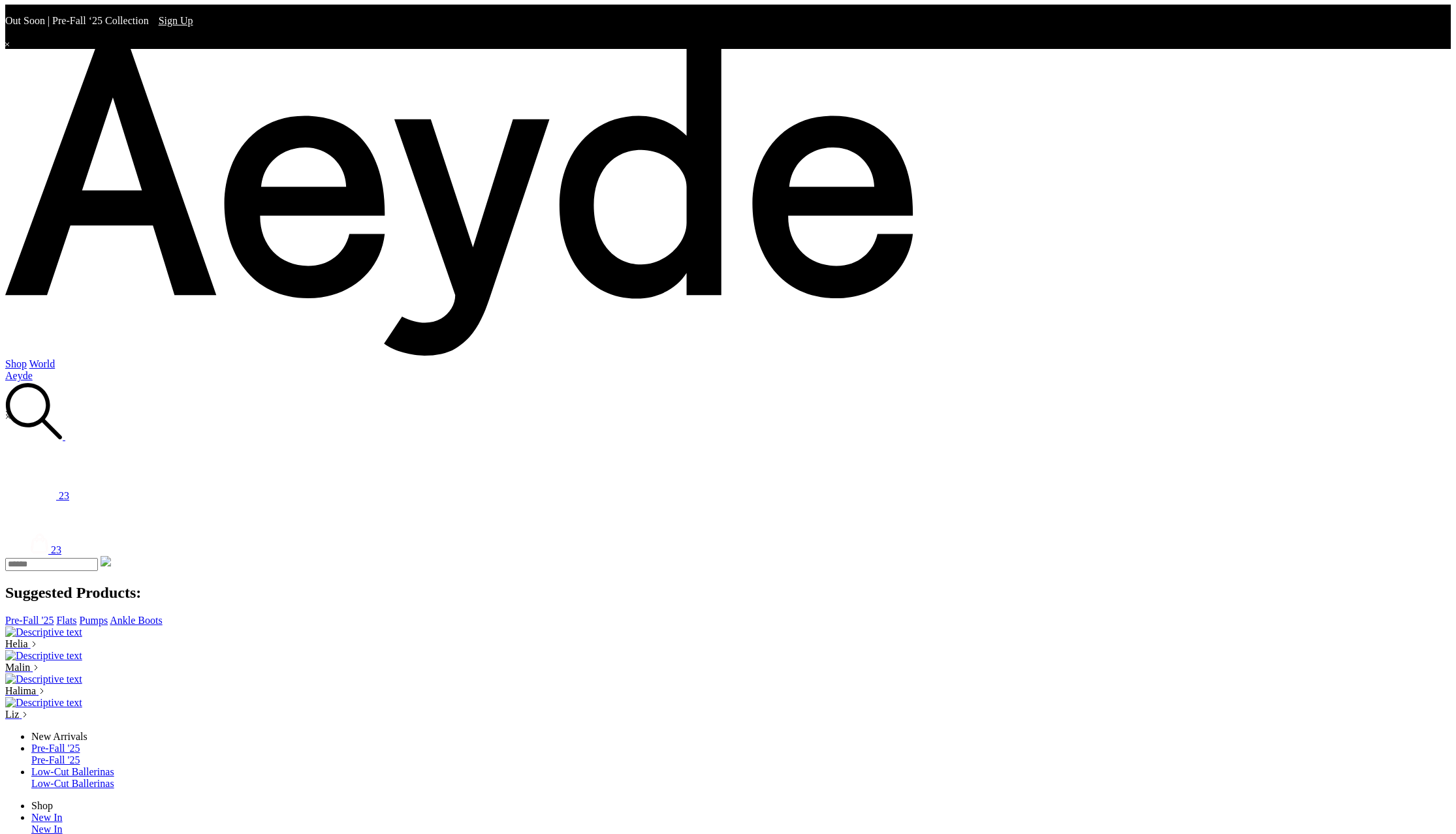 click on "All Footwear" at bounding box center [85, 946] 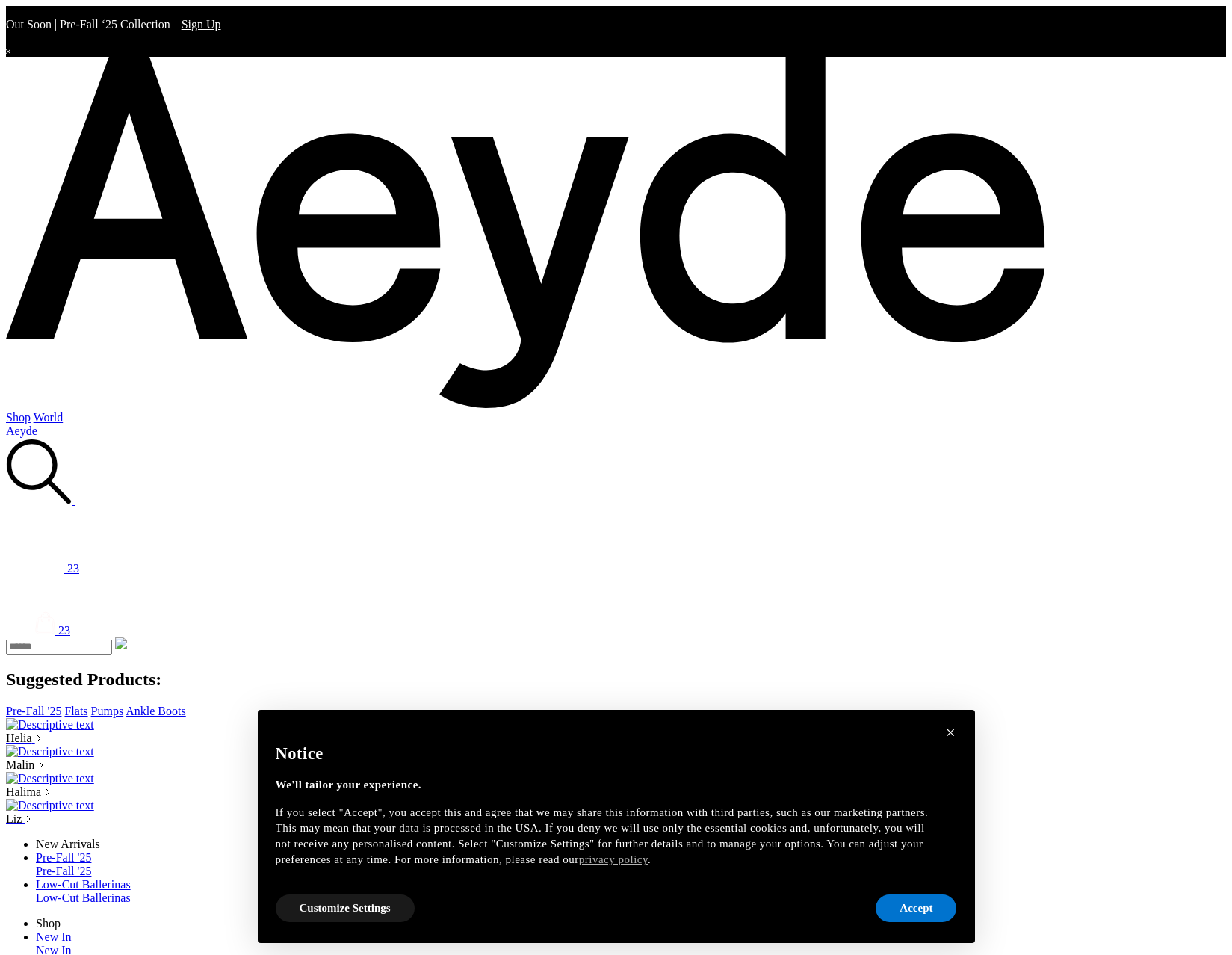 scroll, scrollTop: 0, scrollLeft: 0, axis: both 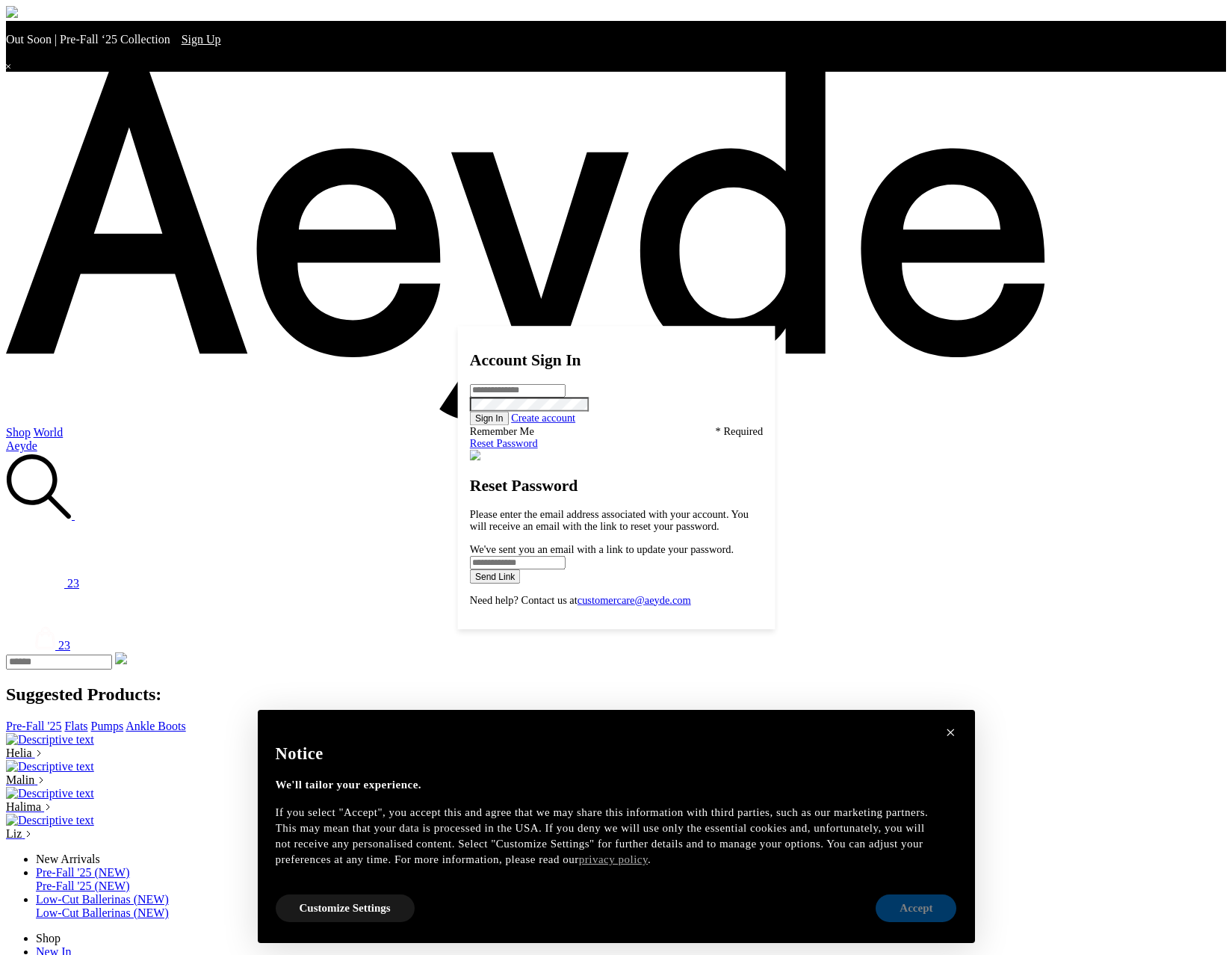 click on "Accept" at bounding box center [916, 908] 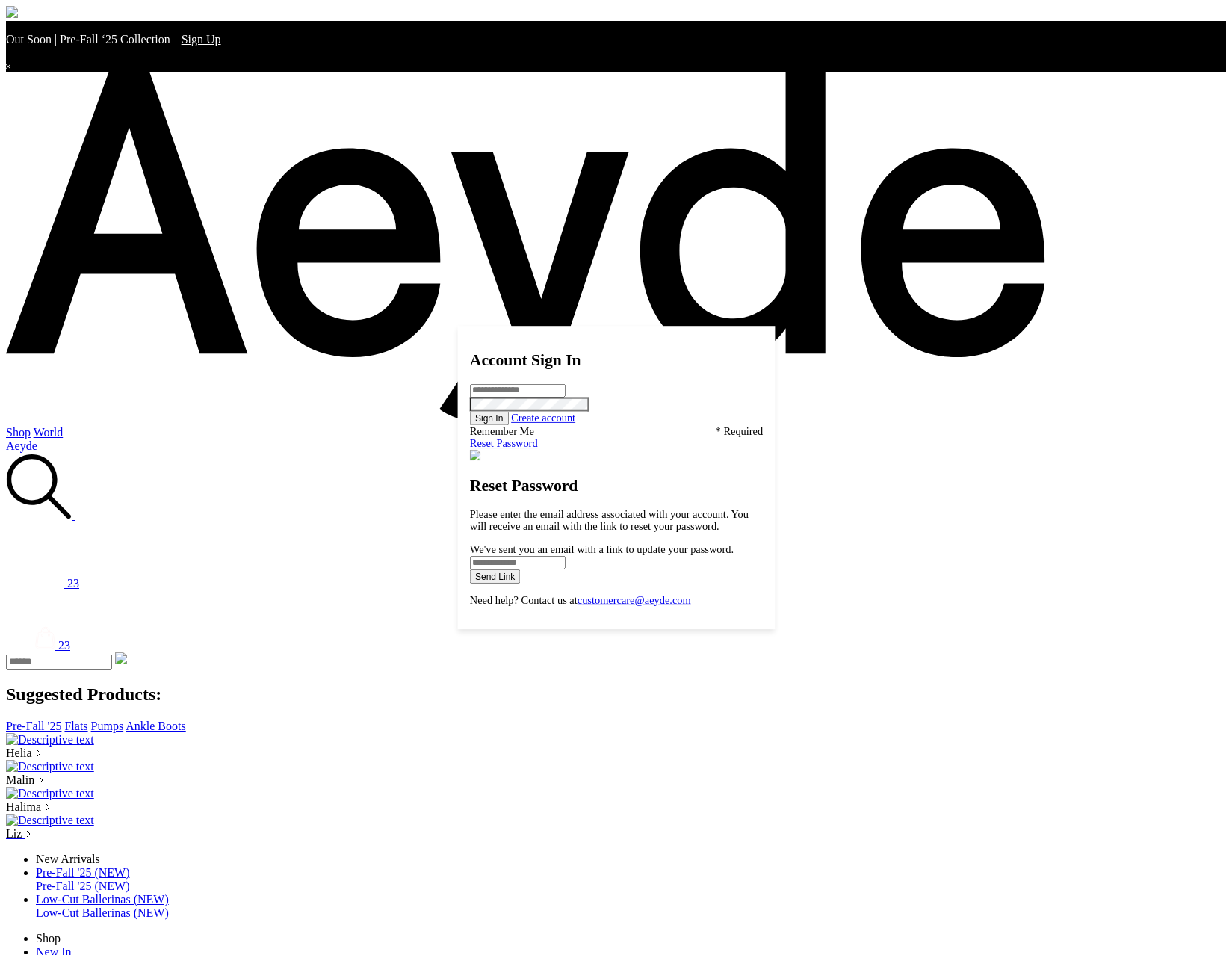 type 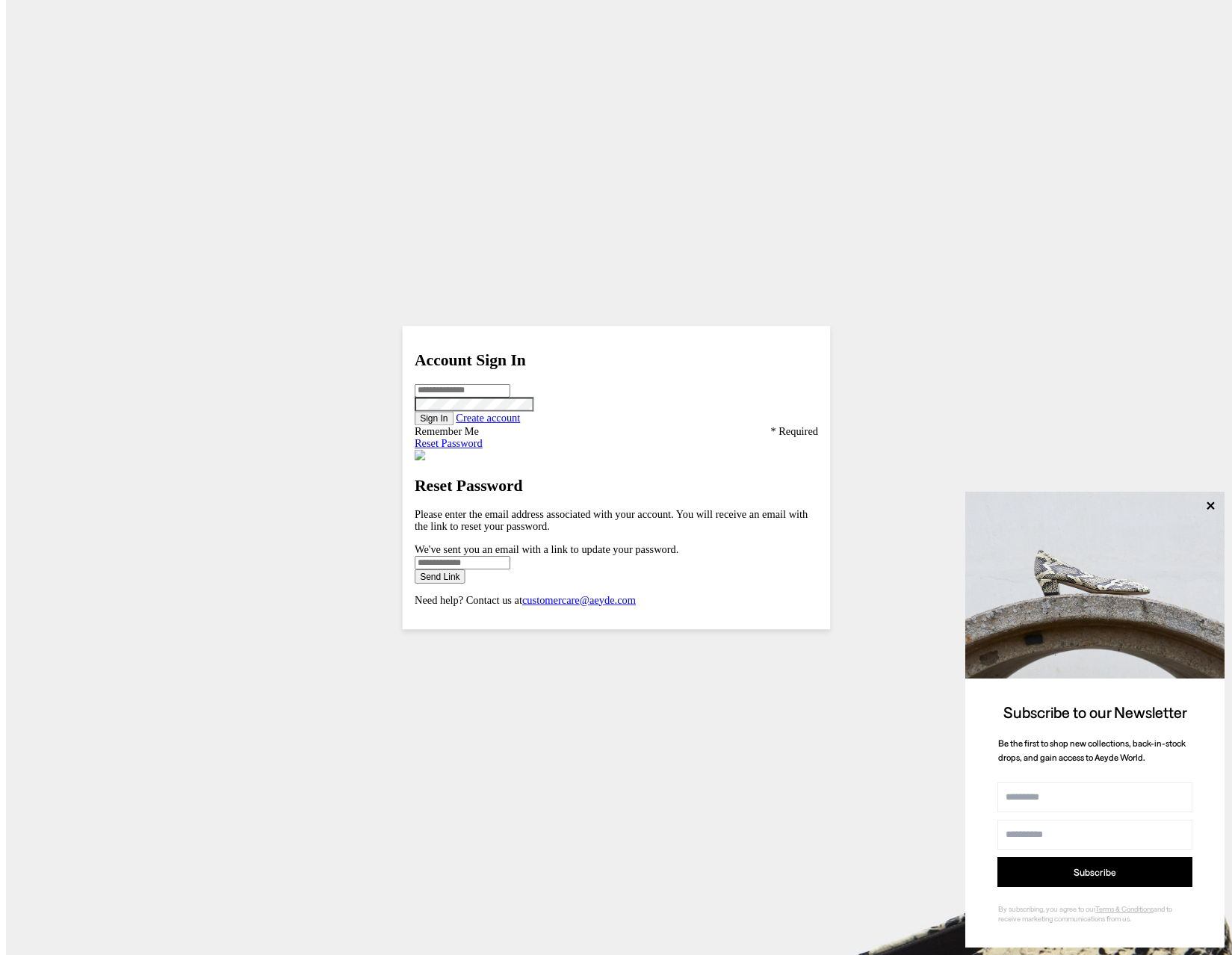 scroll, scrollTop: 4476, scrollLeft: 0, axis: vertical 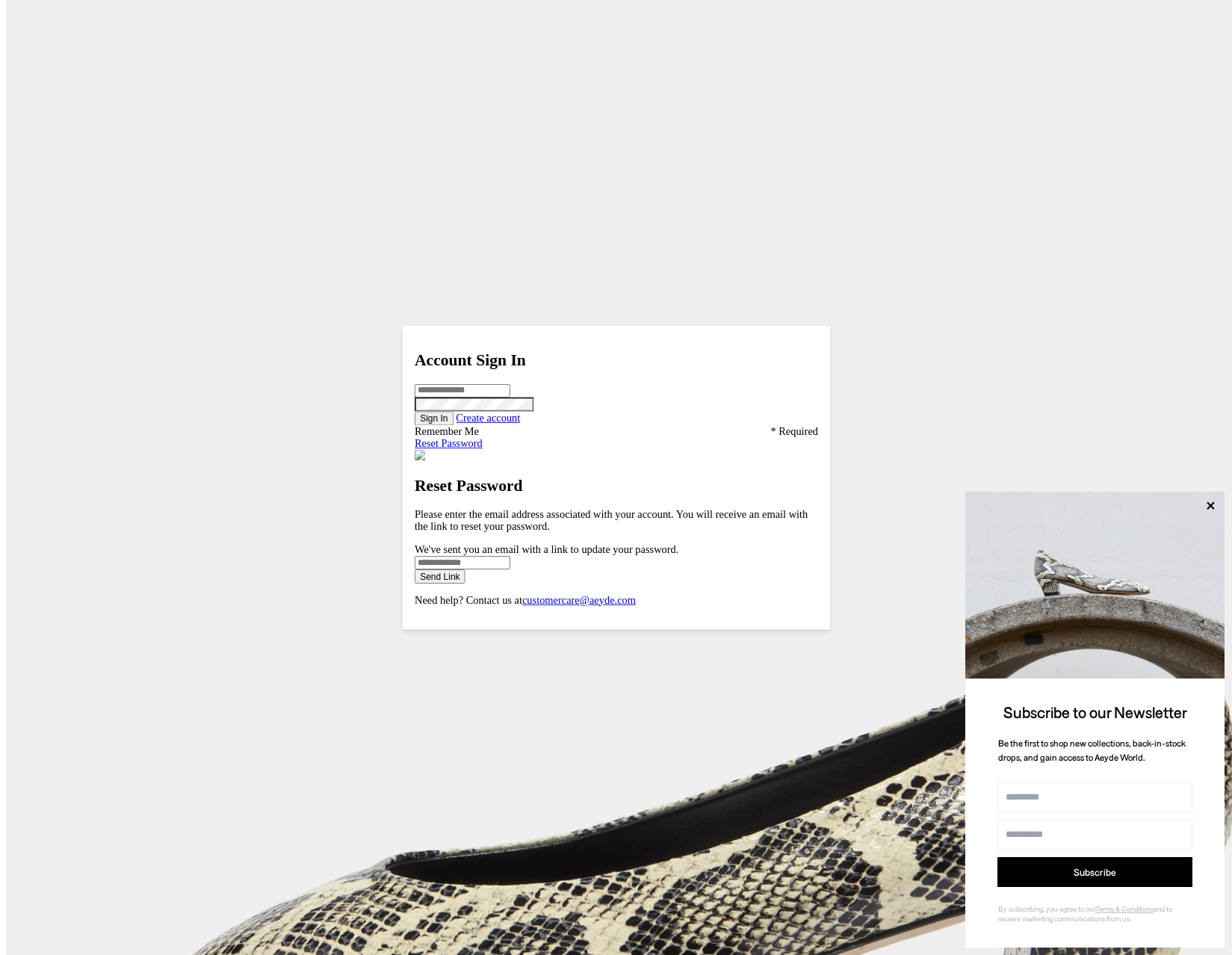 click on "Change Country
[COUNTRY]  |  €" at bounding box center [631, 3443] 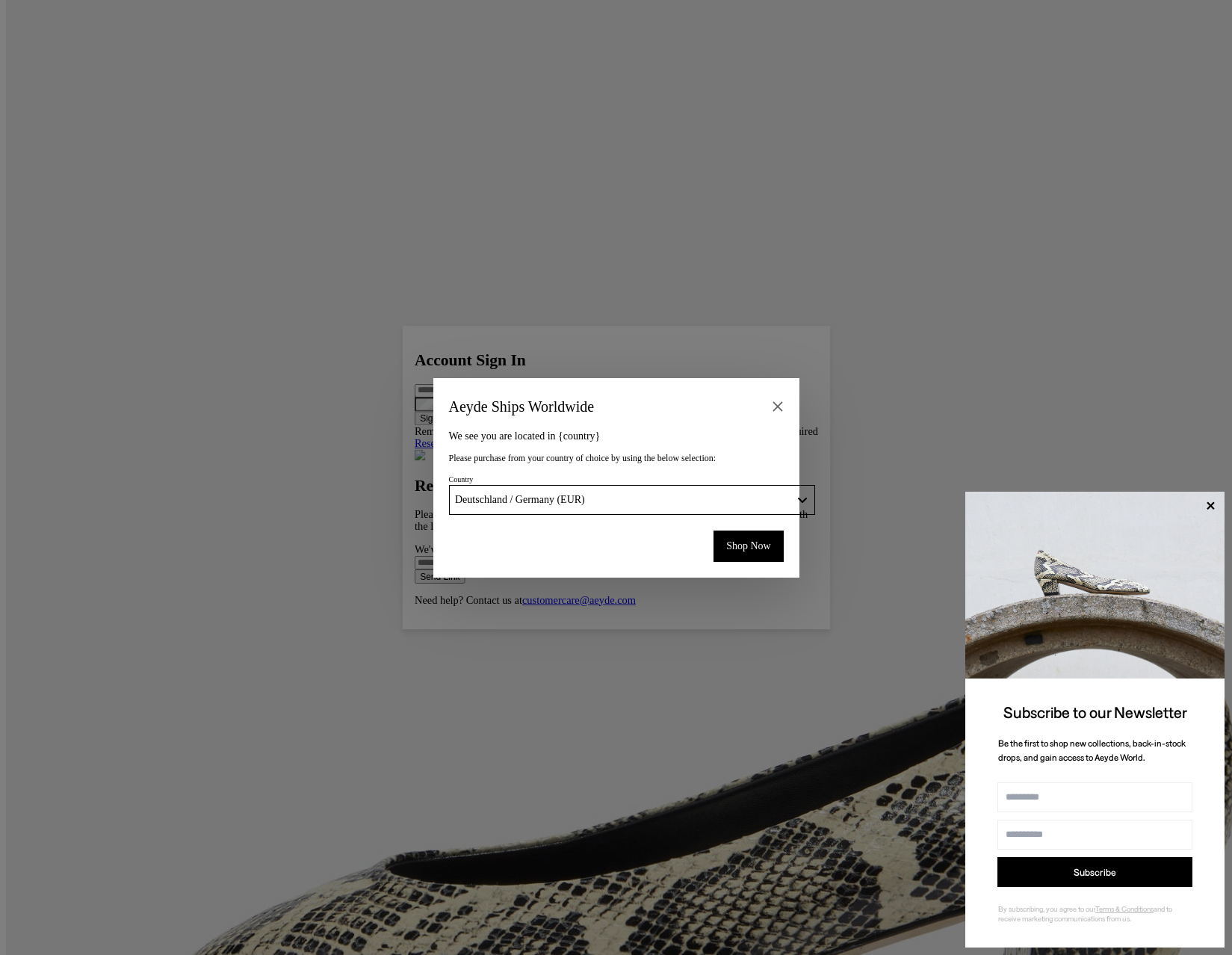 click on "Deutschland / Germany (EUR)" at bounding box center (632, 500) 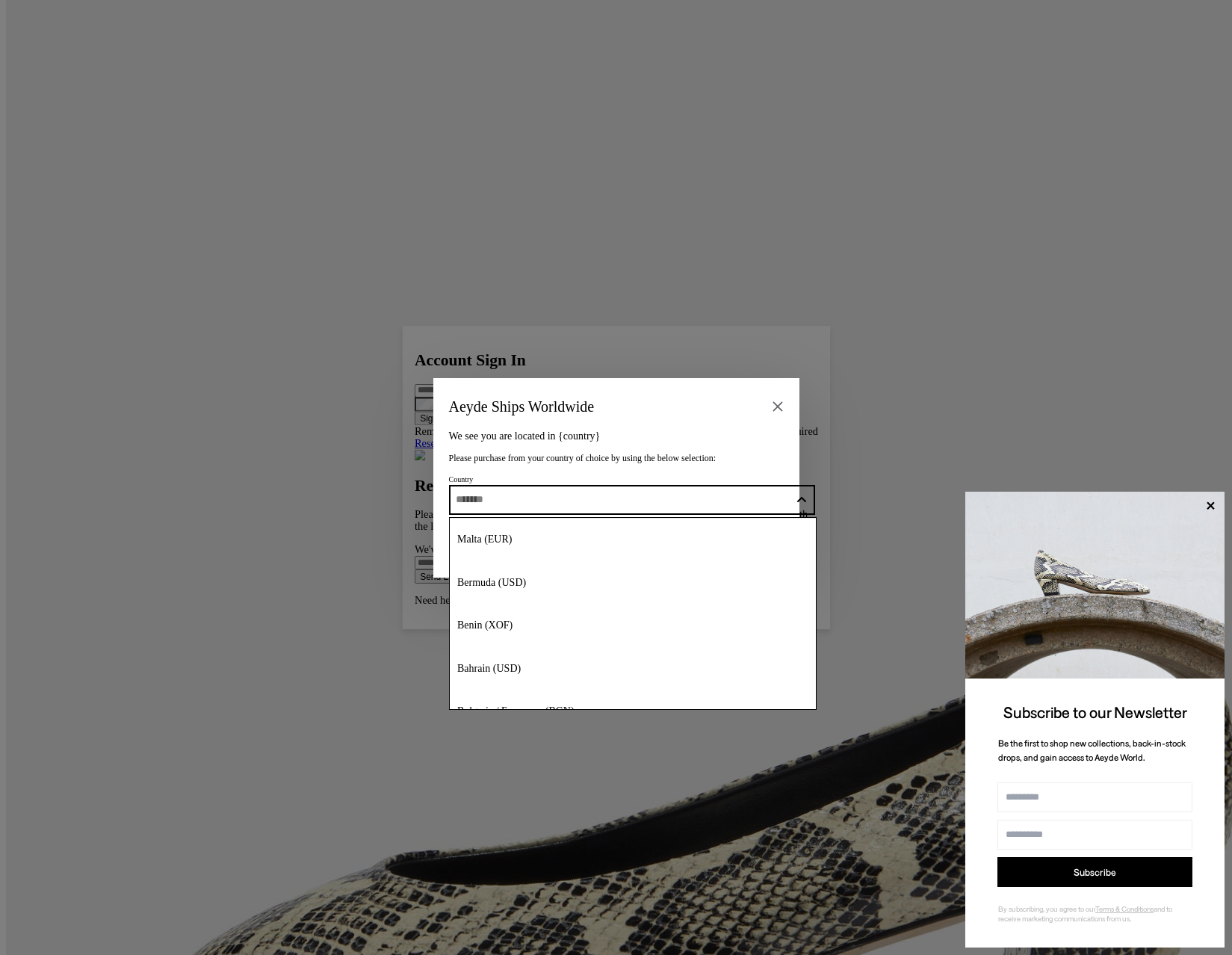 scroll, scrollTop: 154, scrollLeft: 0, axis: vertical 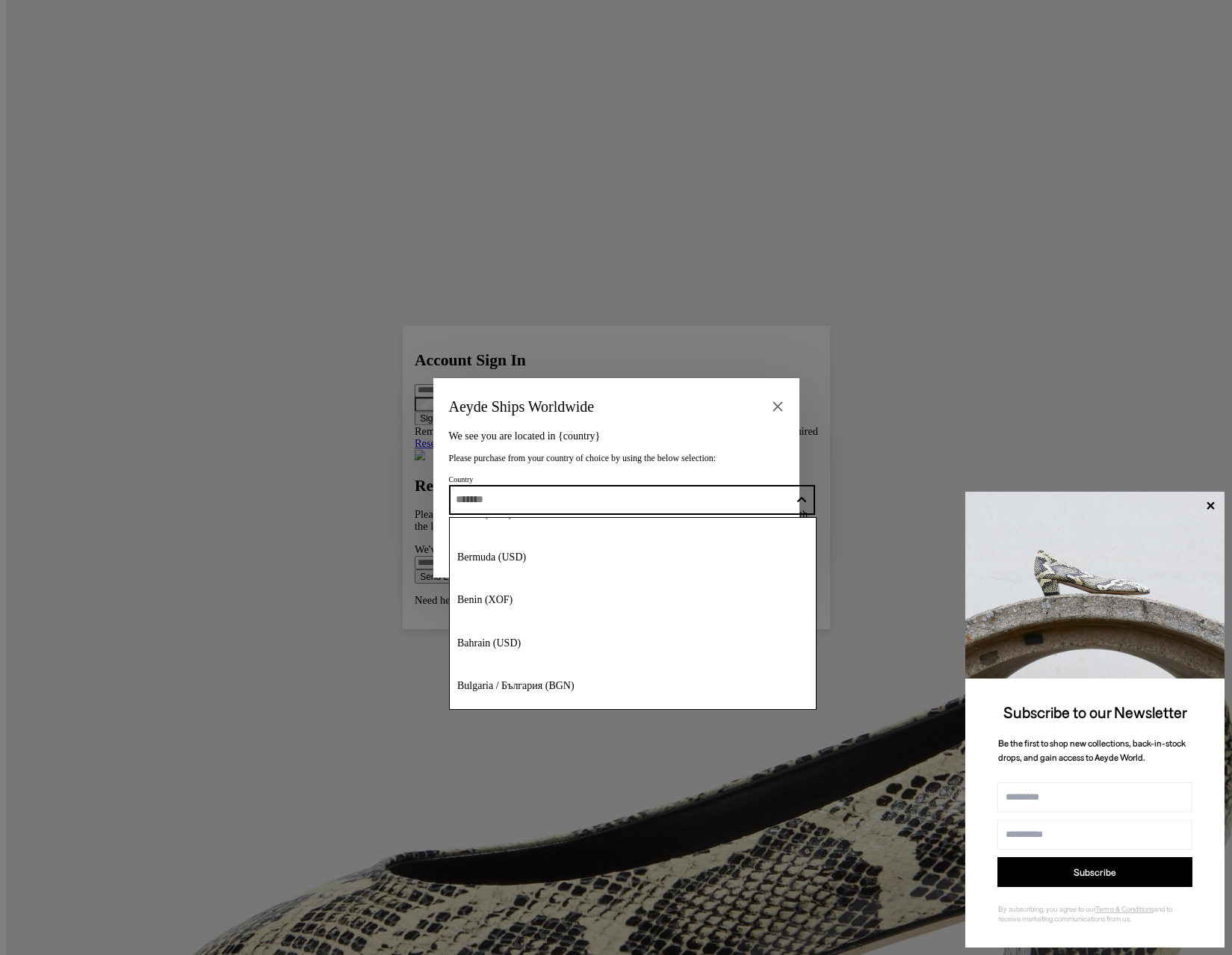 click on "Bangladesh (BDT)" at bounding box center [633, 773] 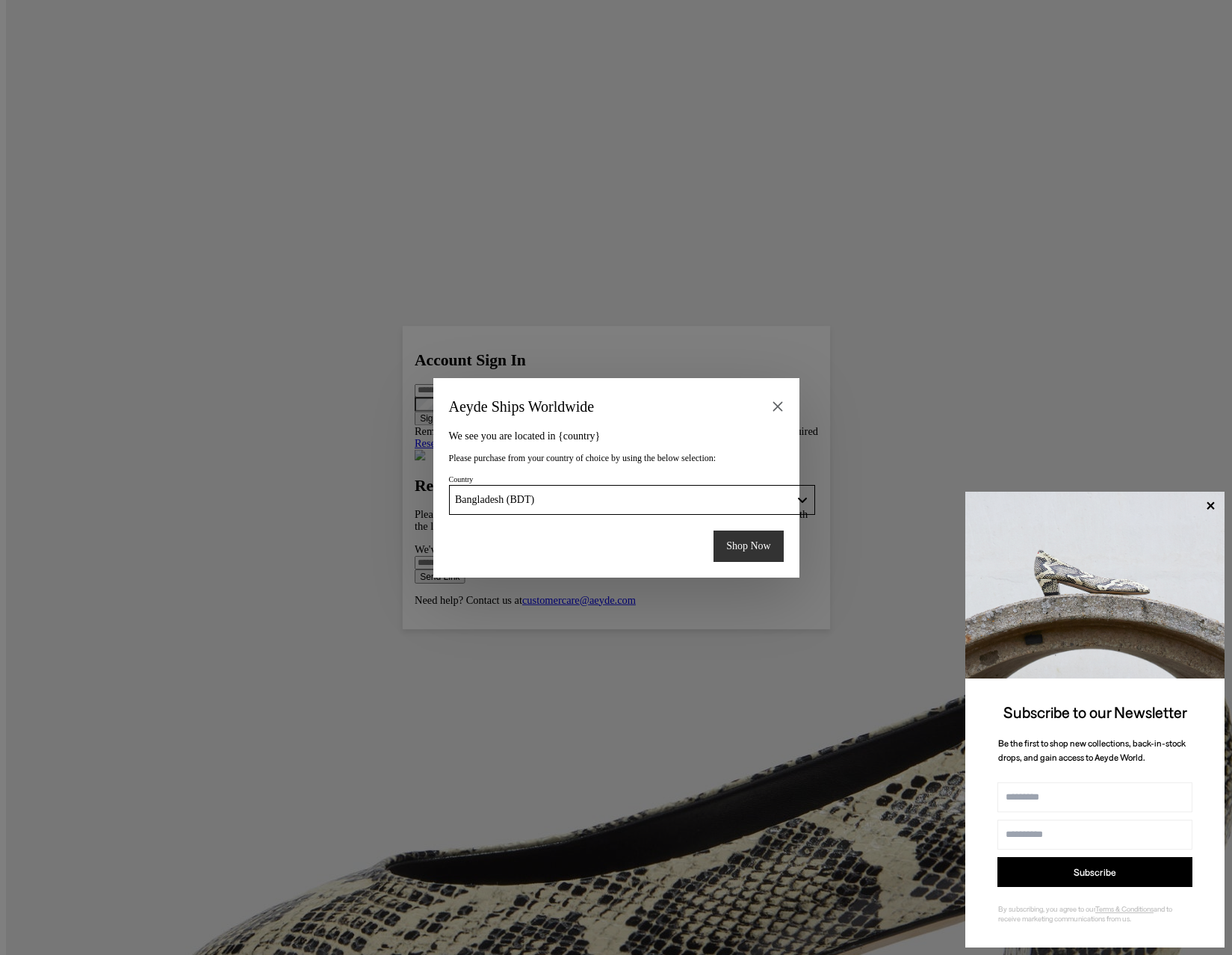 click on "Shop Now" at bounding box center [748, 546] 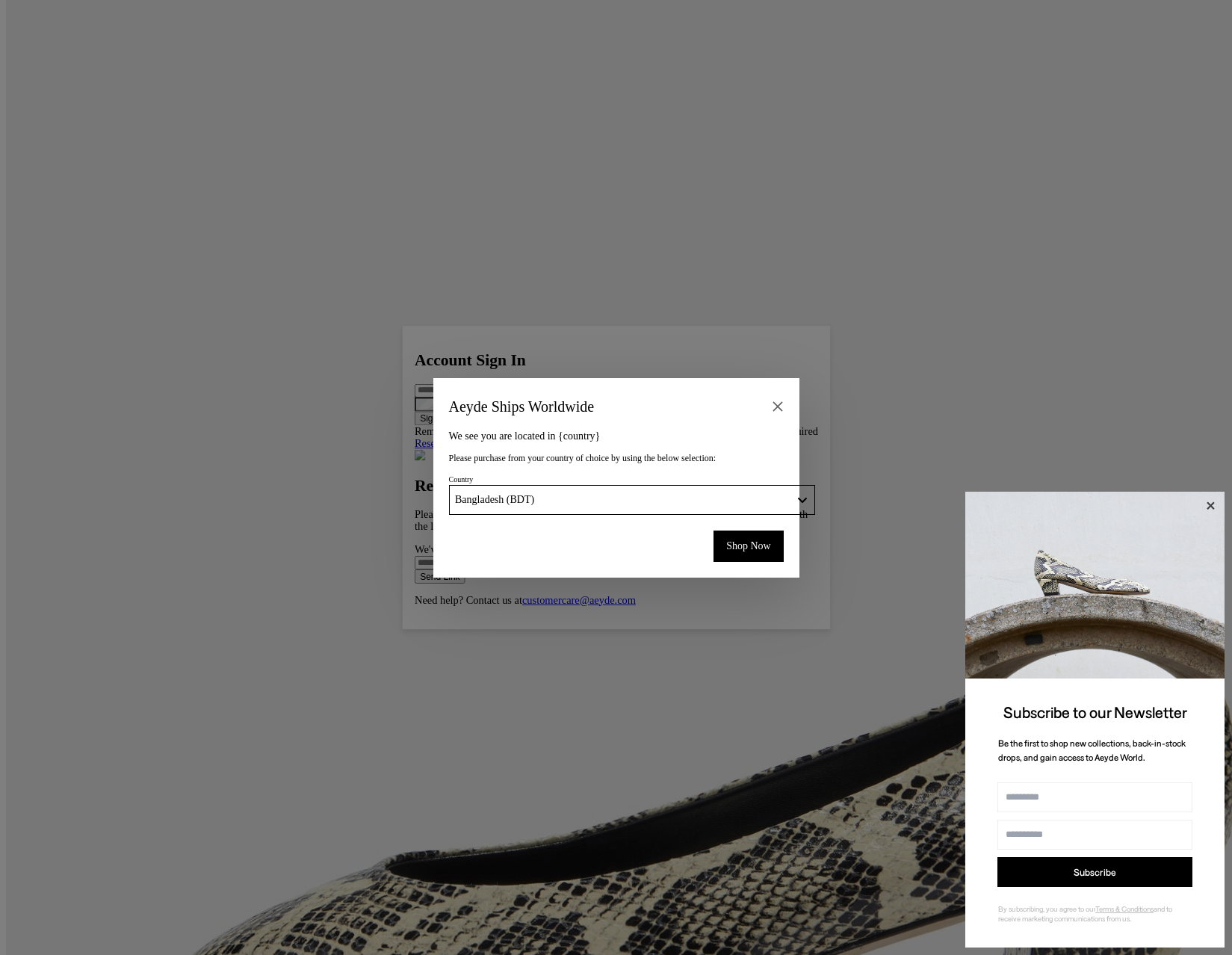 click 